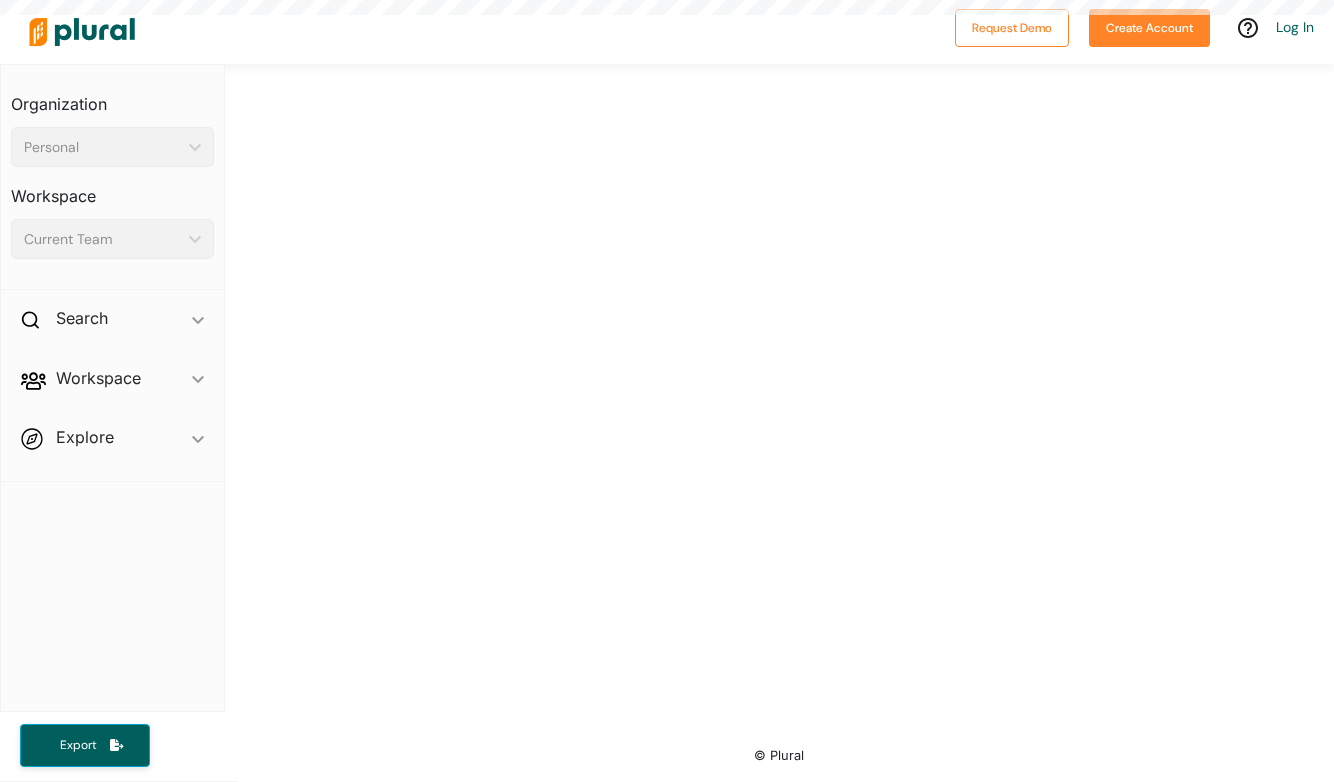 scroll, scrollTop: 0, scrollLeft: 0, axis: both 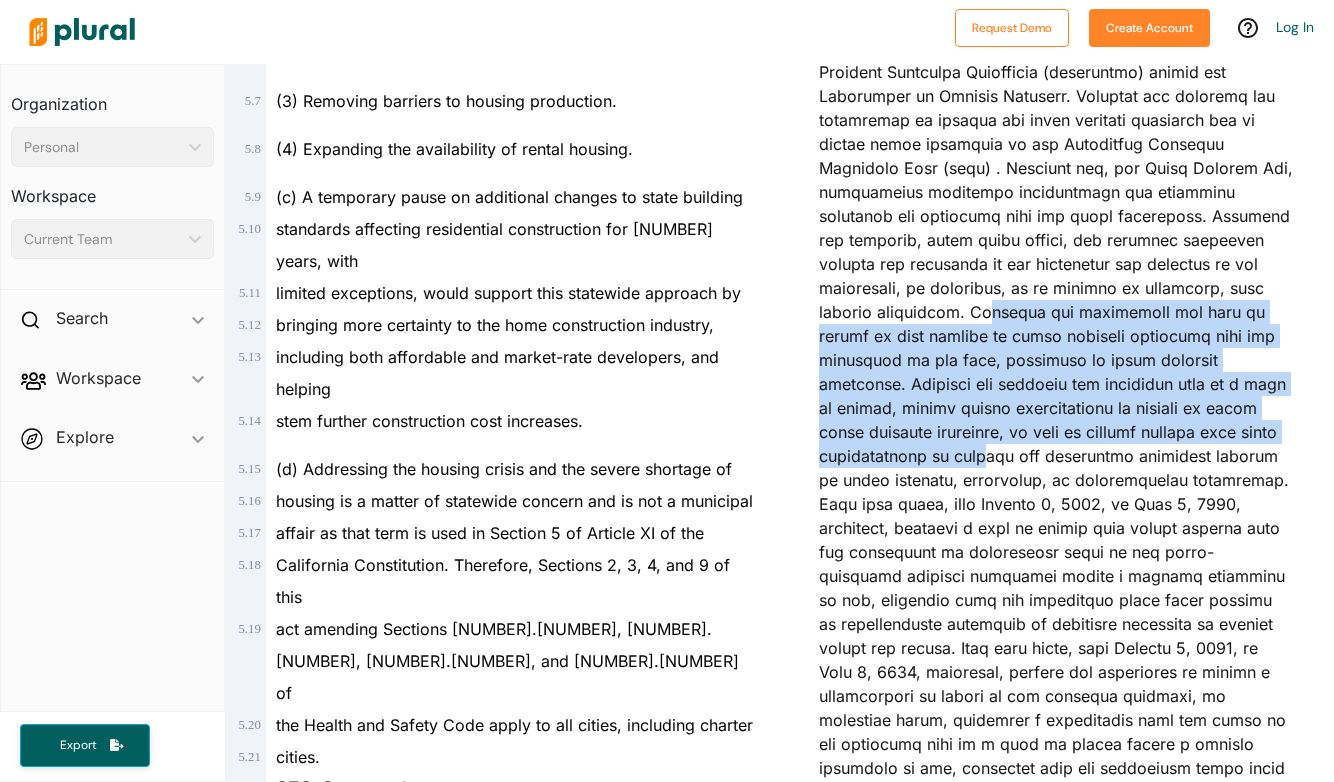 drag, startPoint x: 919, startPoint y: 317, endPoint x: 978, endPoint y: 465, distance: 159.3267 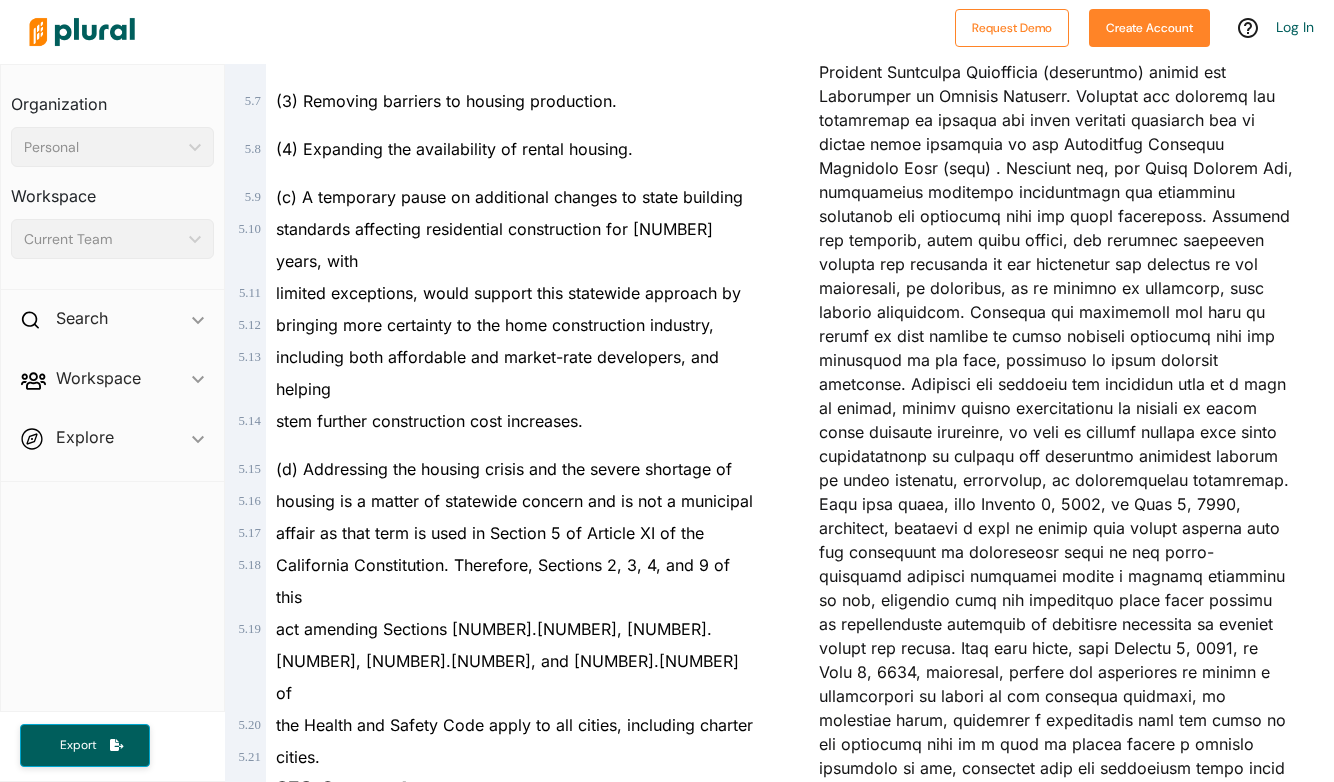 drag, startPoint x: 978, startPoint y: 465, endPoint x: 991, endPoint y: 497, distance: 34.539833 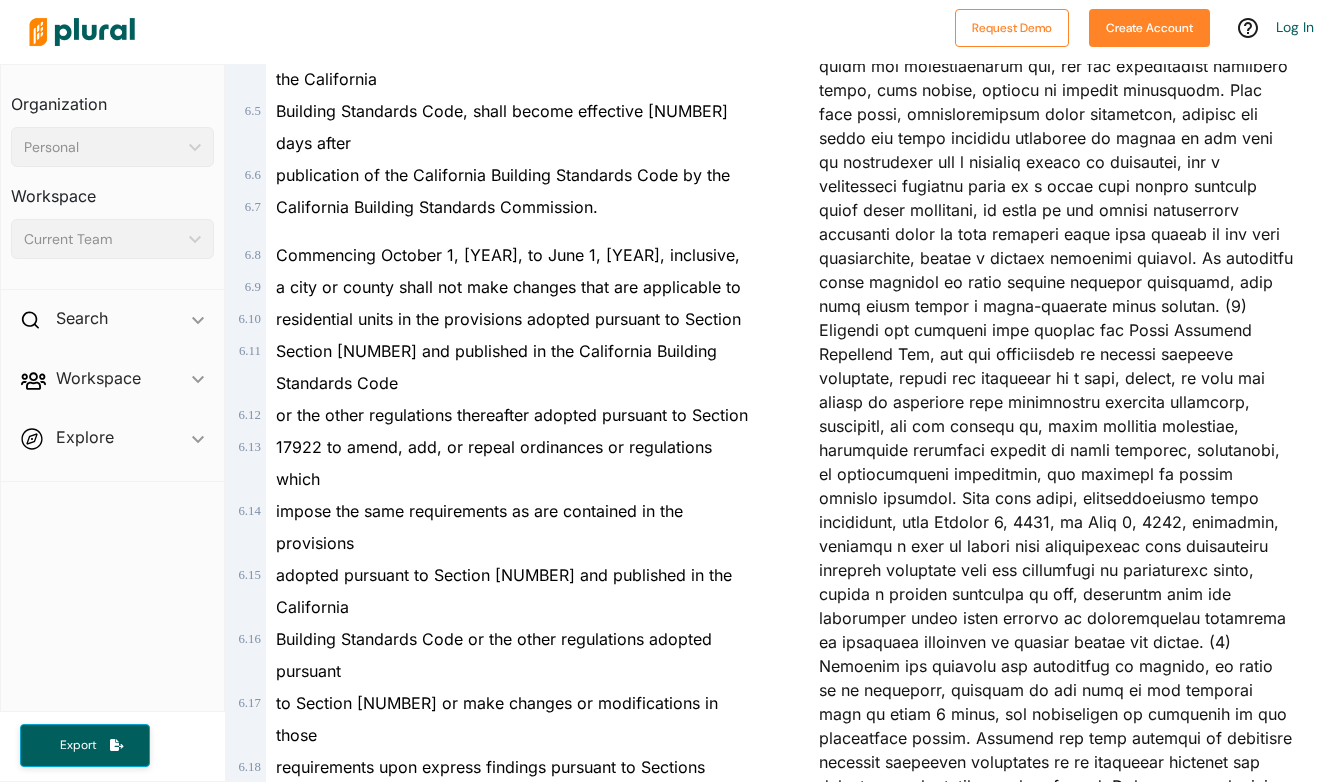 scroll, scrollTop: 2514, scrollLeft: 0, axis: vertical 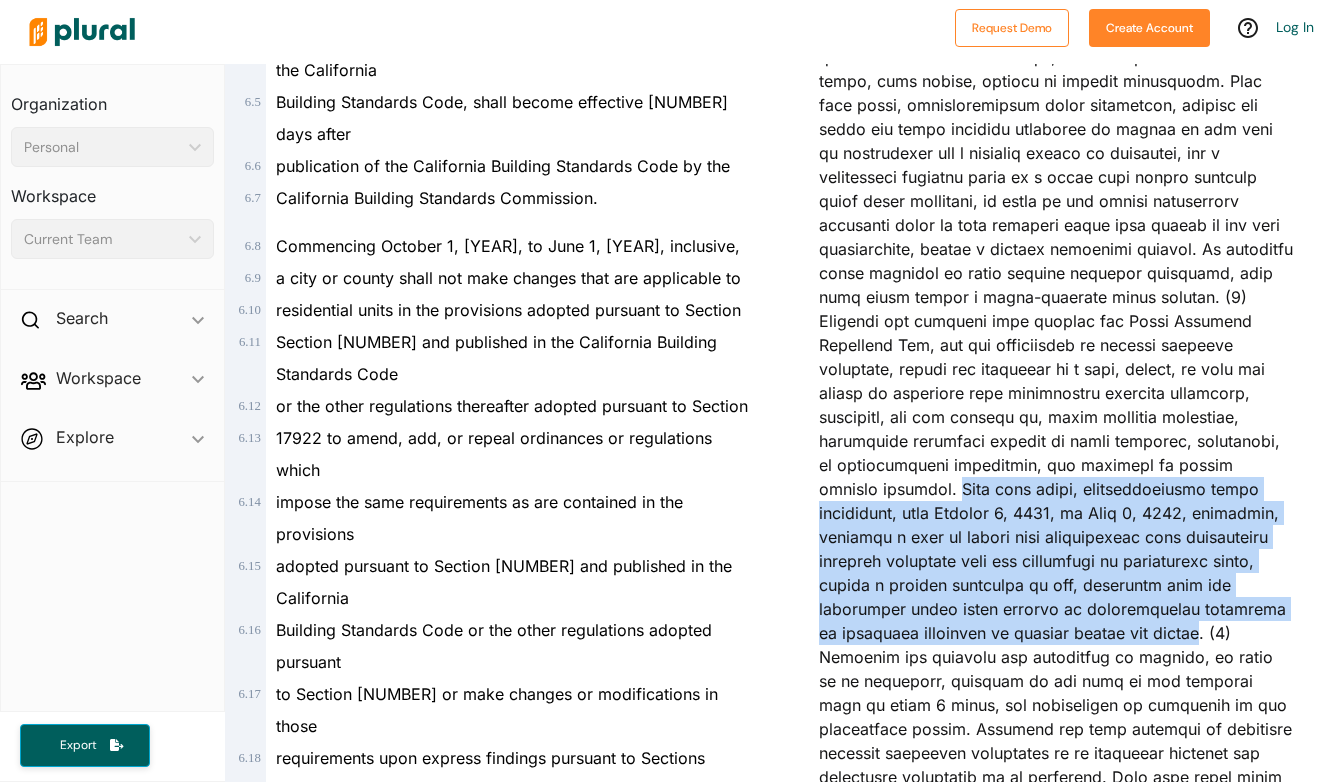 drag, startPoint x: 882, startPoint y: 461, endPoint x: 1098, endPoint y: 601, distance: 257.4024 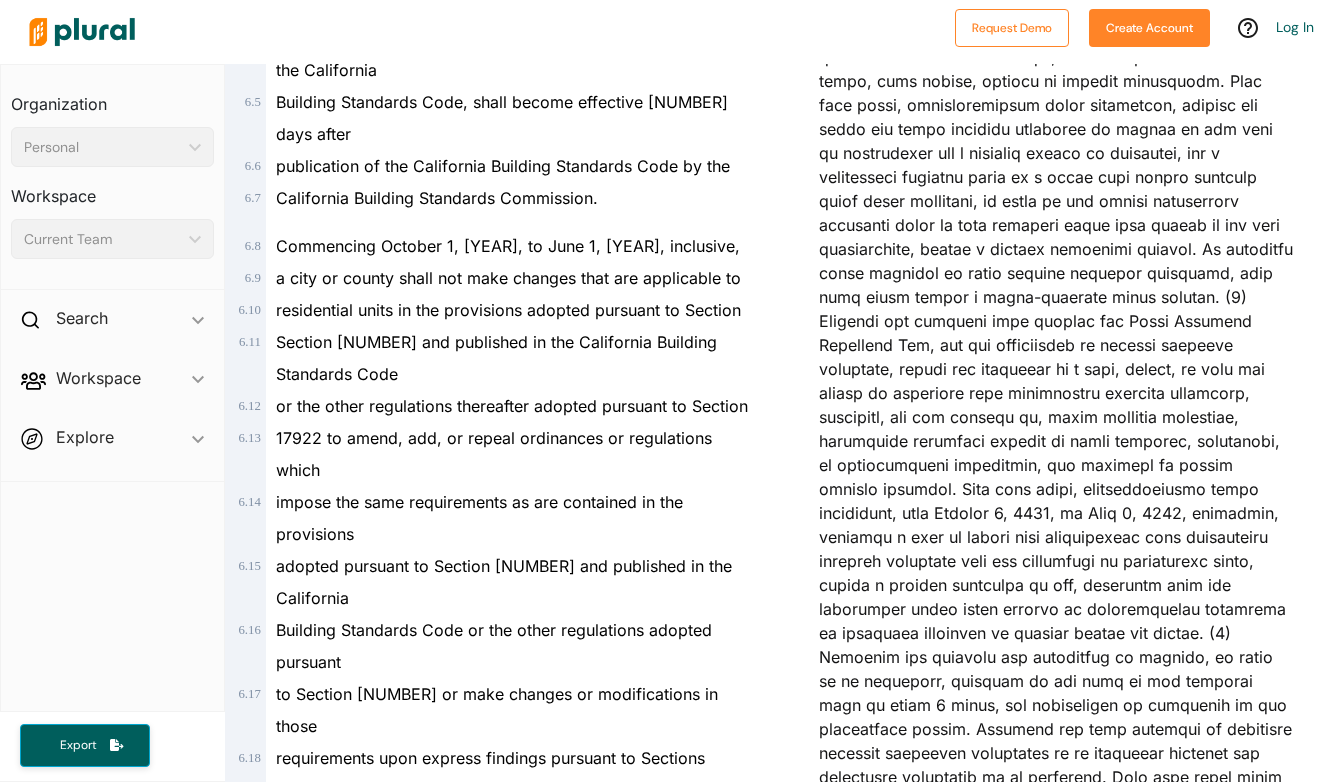 click on "Bill Summary" at bounding box center (1056, -345) 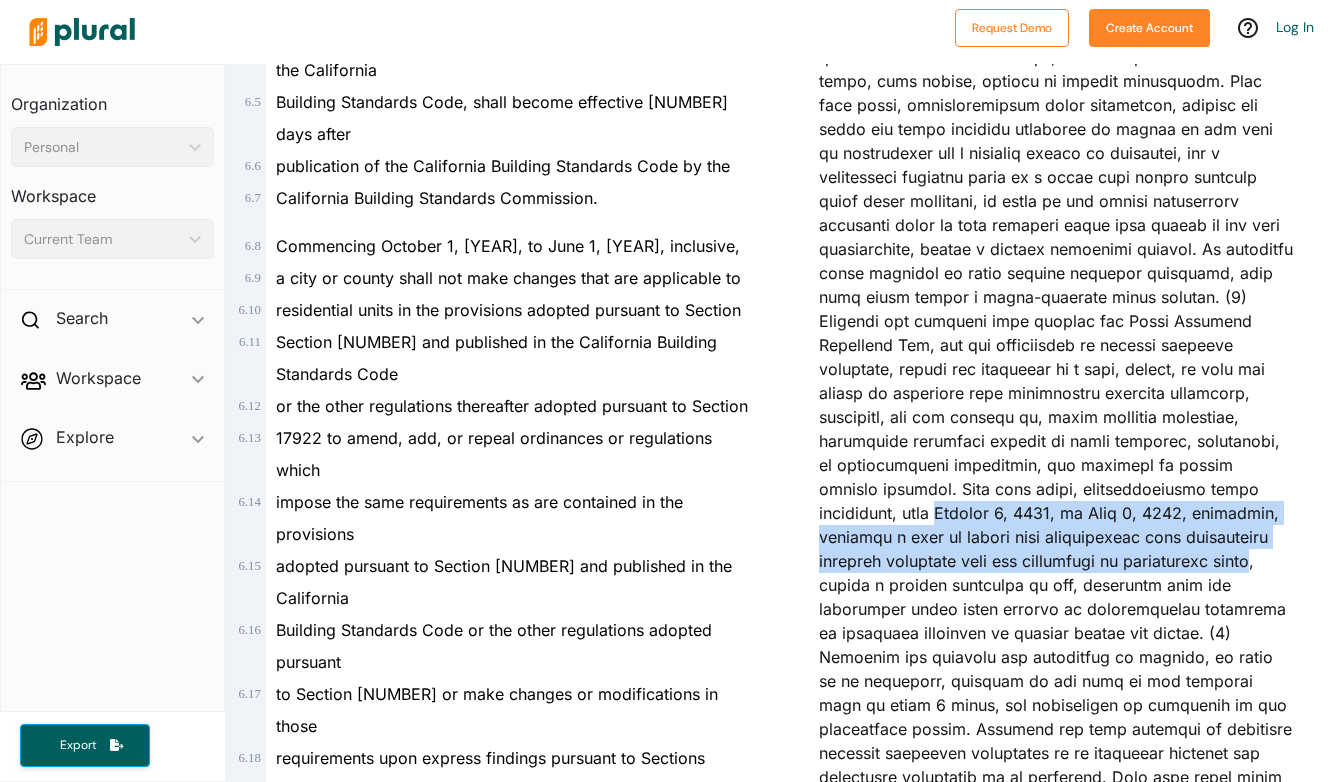 drag, startPoint x: 854, startPoint y: 489, endPoint x: 1171, endPoint y: 532, distance: 319.9031 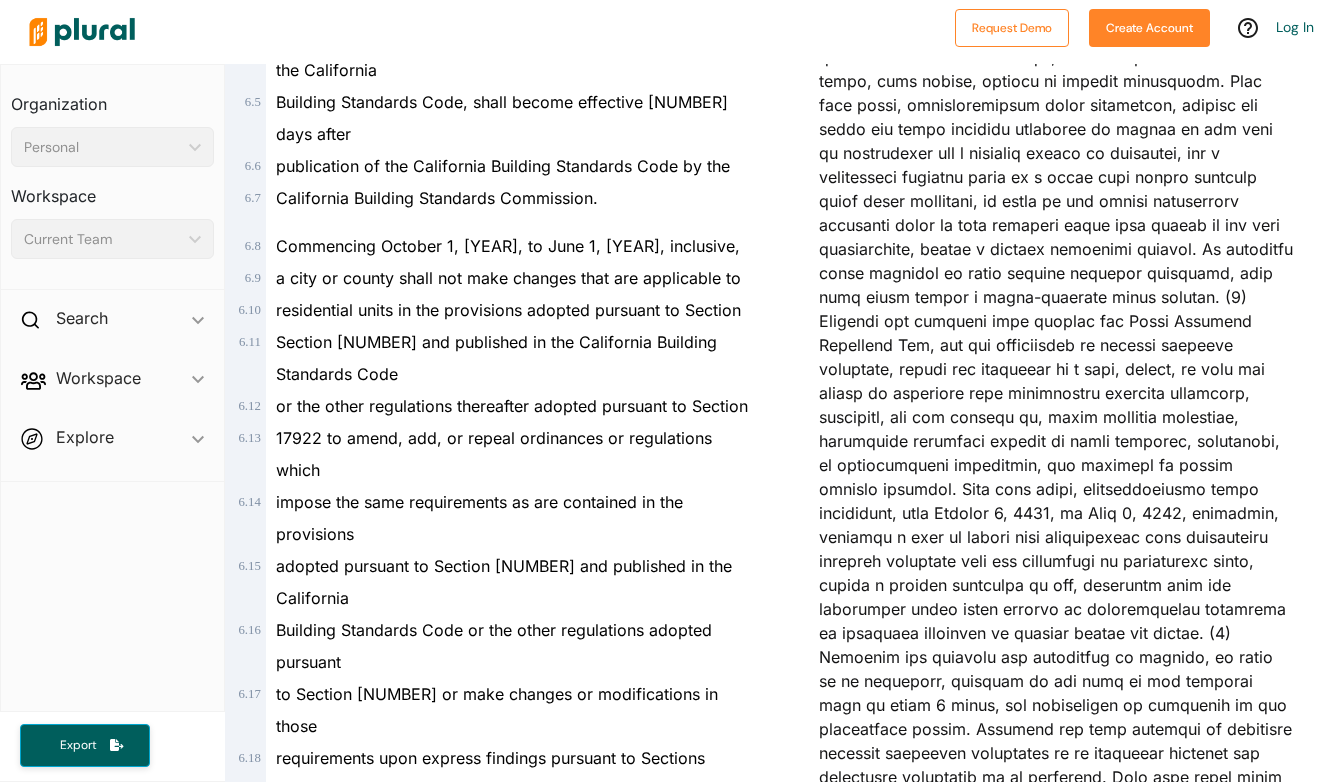 click on "or the other regulations thereafter adopted pursuant to Section" at bounding box center [511, 406] 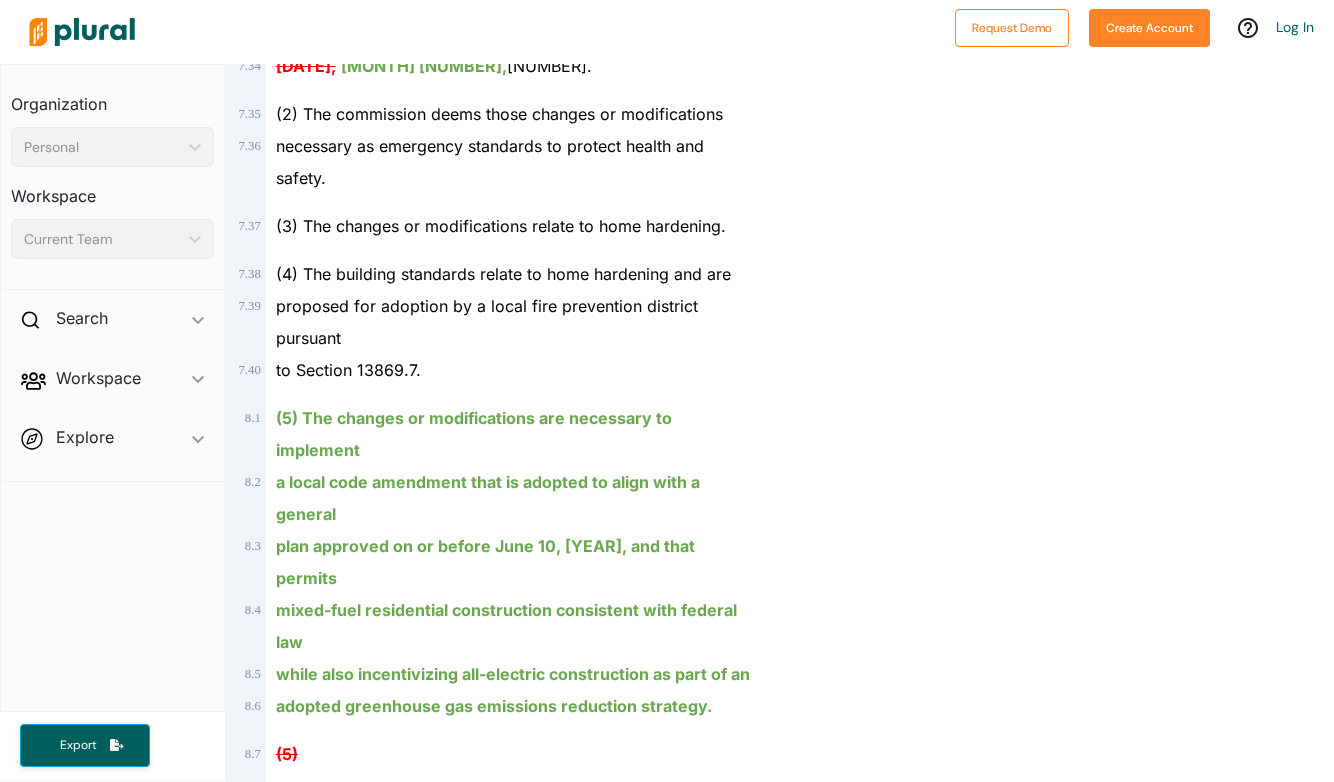 scroll, scrollTop: 5882, scrollLeft: 0, axis: vertical 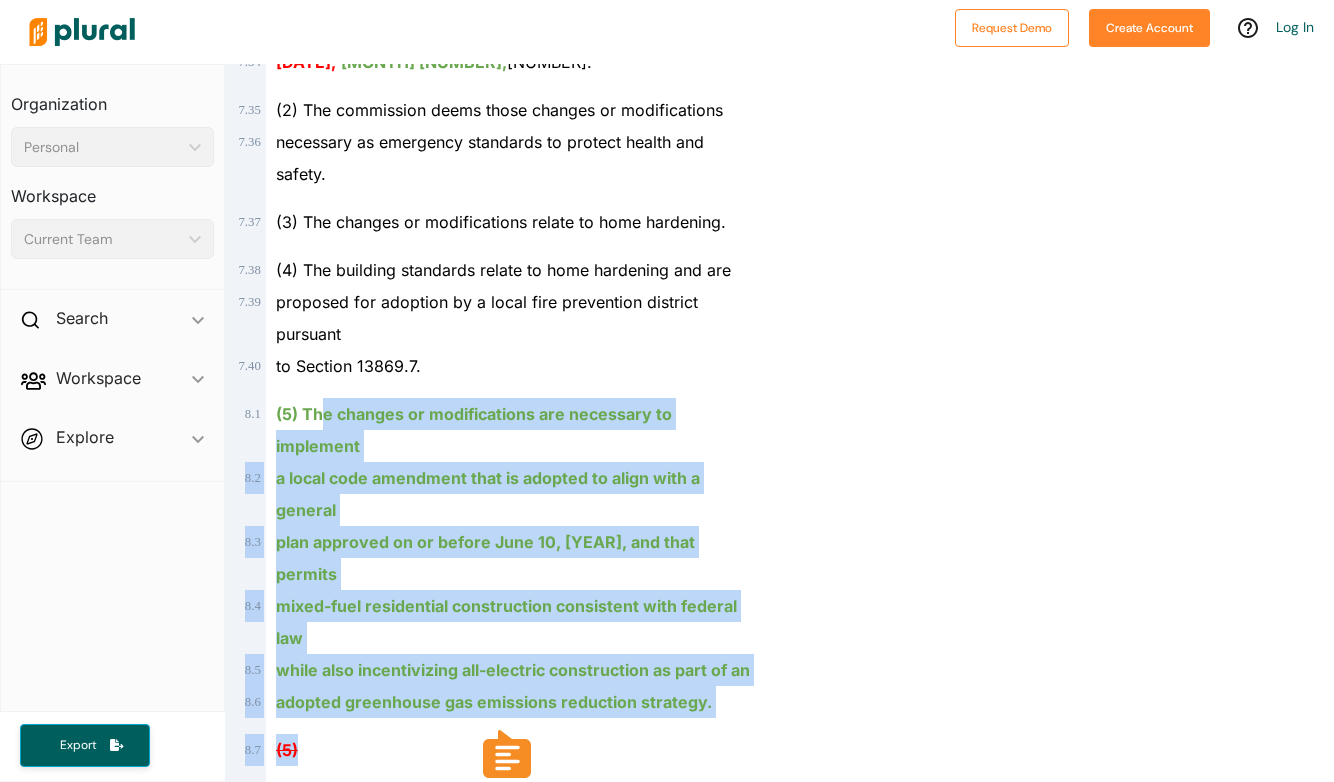 drag, startPoint x: 320, startPoint y: 350, endPoint x: 416, endPoint y: 671, distance: 335.04776 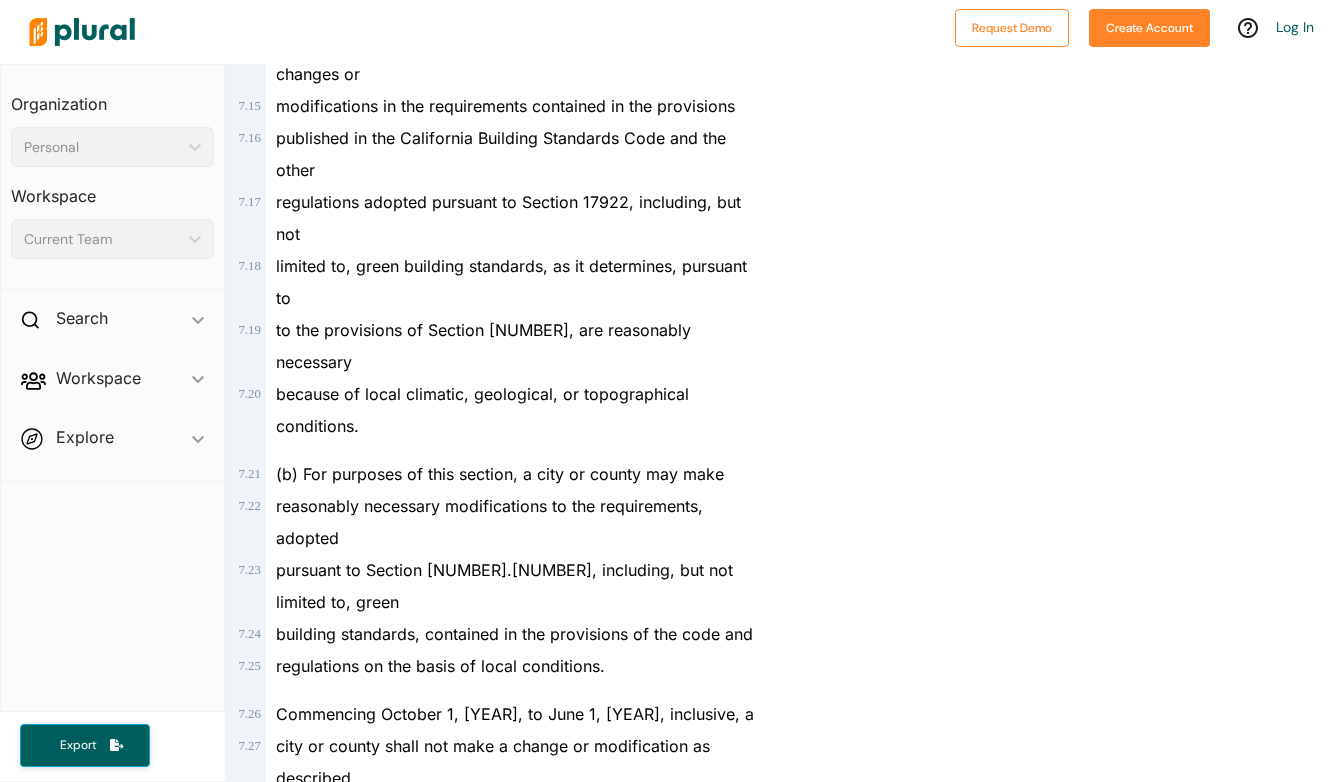 scroll, scrollTop: 5302, scrollLeft: 0, axis: vertical 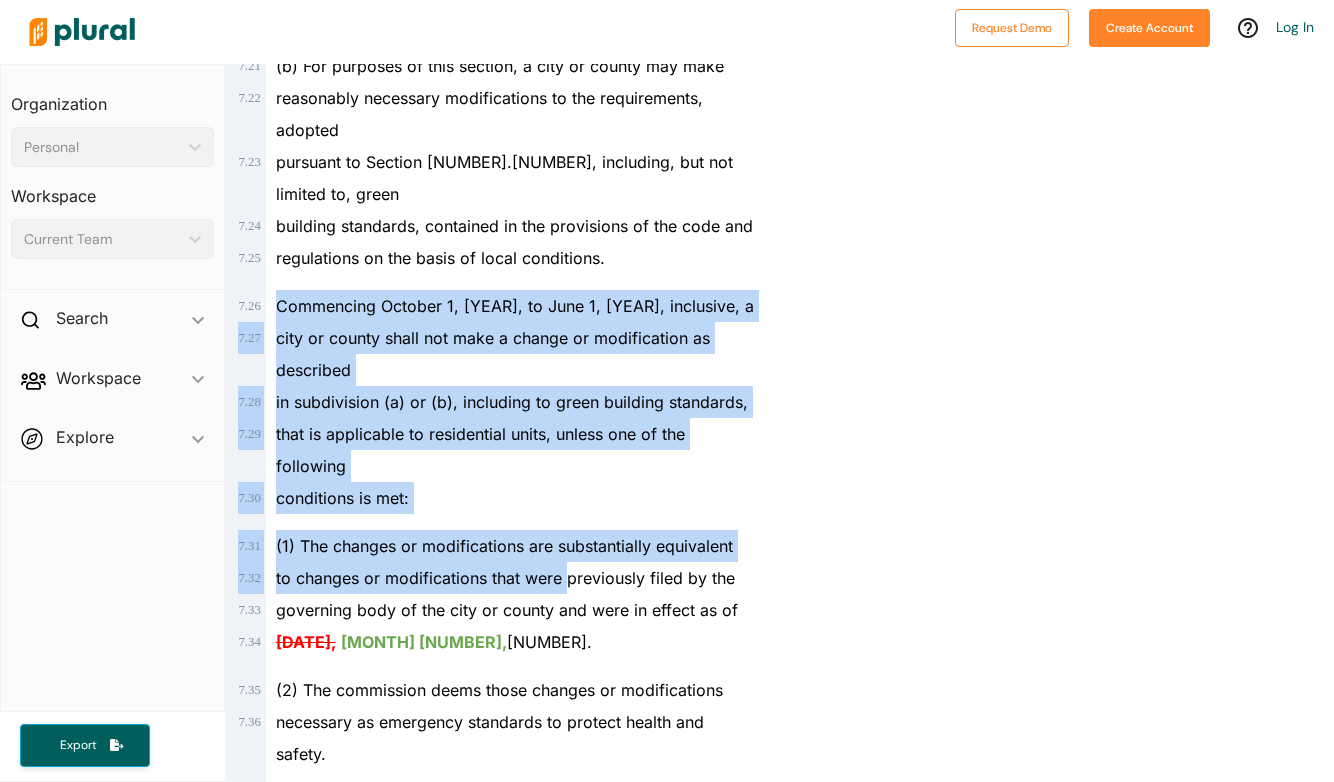 drag, startPoint x: 273, startPoint y: 245, endPoint x: 566, endPoint y: 523, distance: 403.89728 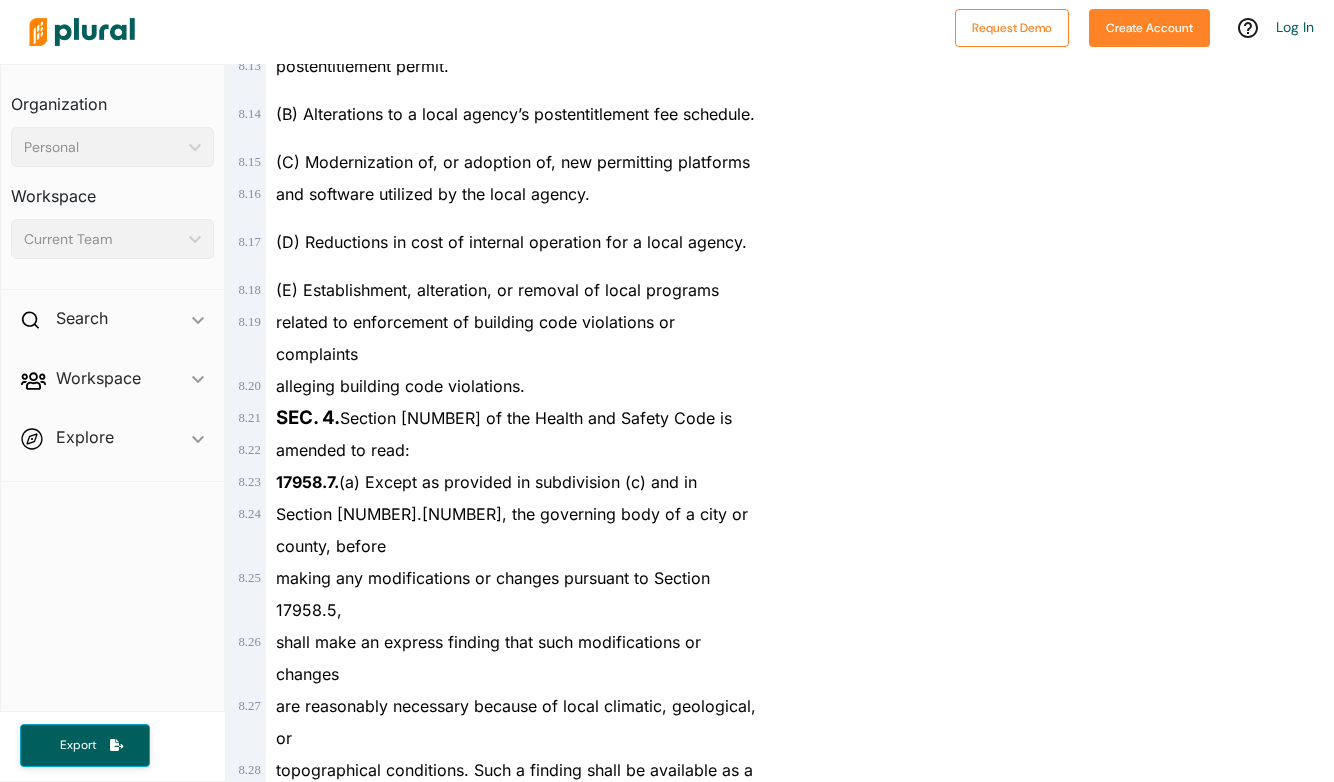 scroll, scrollTop: 6569, scrollLeft: 0, axis: vertical 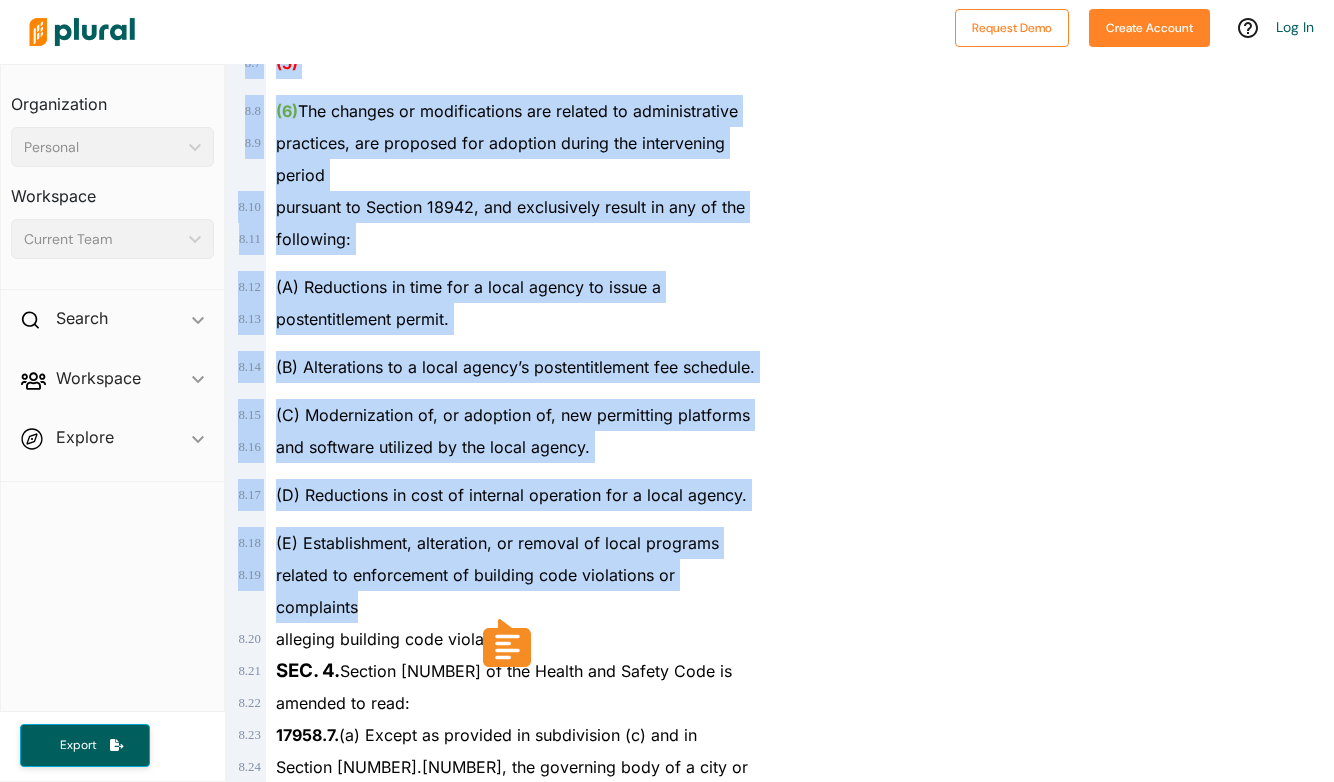click on "related to enforcement of building code violations or complaints" at bounding box center [511, 591] 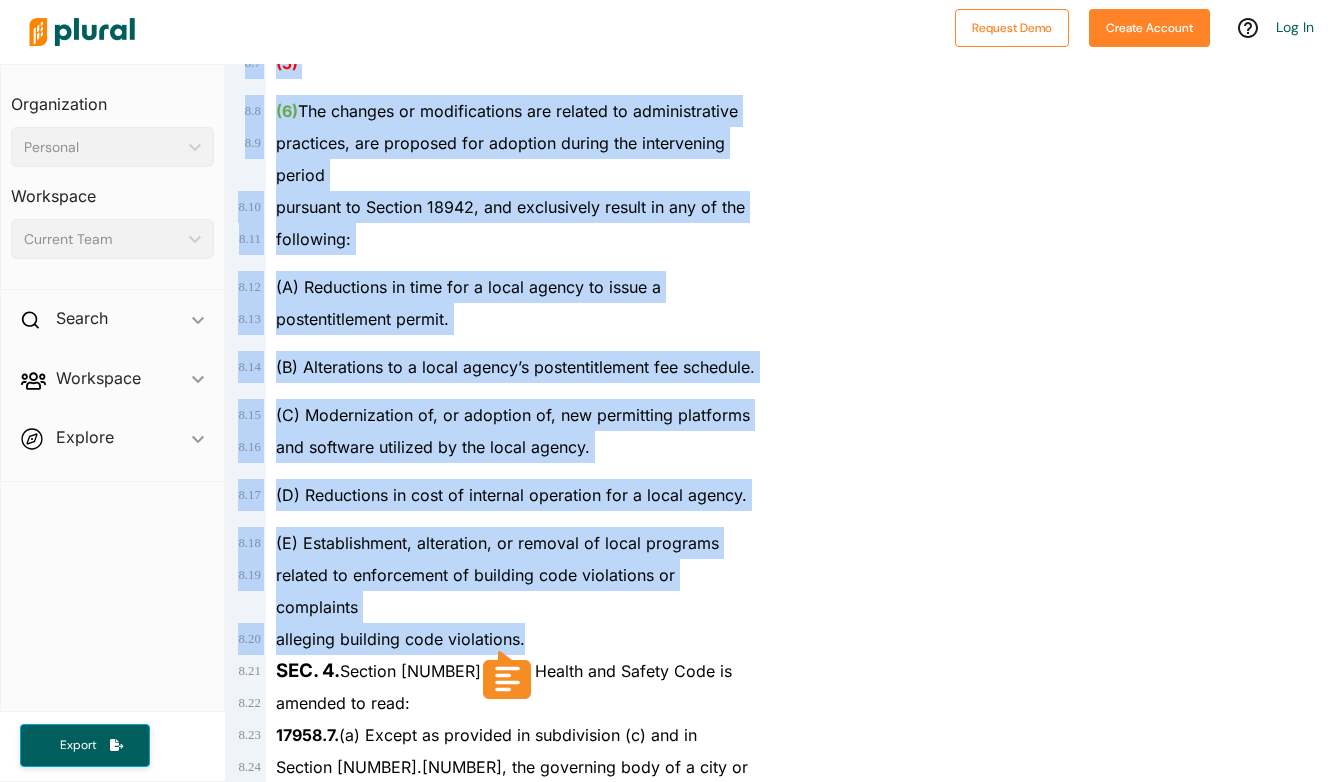 drag, startPoint x: 537, startPoint y: 571, endPoint x: 549, endPoint y: 610, distance: 40.804413 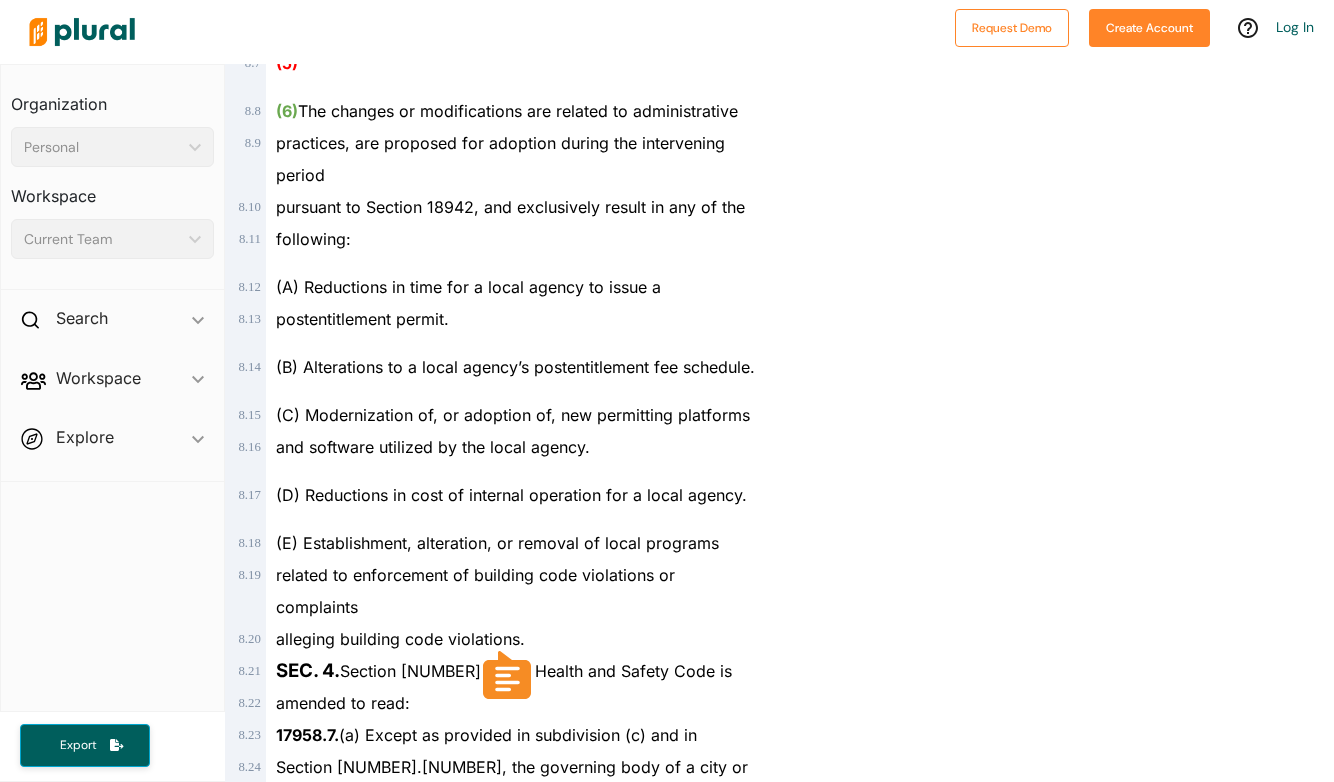 click on "Back to search Details RELATED BILLS Activity CALIFORNIA - [NUMBER]-[NUMBER] REGULAR SESSION AB [NUMBER] Bill Details Bill Title Building regulations: state building standards. Plural AI Topics Government and Elections Summary [DATE] - Amended Senate ([DATE]) ic_keyboard_arrow_down [DATE] - Introduced ([DATE]) [DATE] - Amended Assembly ([DATE]) [DATE] - Amended Assembly ([DATE]) [DATE] - Amended Senate ([DATE]) [DATE] - Amended Senate ([DATE]) [DATE] - Amended Senate ([DATE]) Generate Bill Summary Source-Provided Bill Subjects Buildingregulations Statebuildingstandards Primary Author Nick Schultz (D) Co-sponsors Robert Rivas (D) Matt Haney (D) Buffy Wicks (D) Jesse Gabriel (D) Bill Status Passed Lower , ( Rules Appropriations Local Government Housing and Community Development ) Latest Action [DATE]" at bounding box center (1056, 6411) 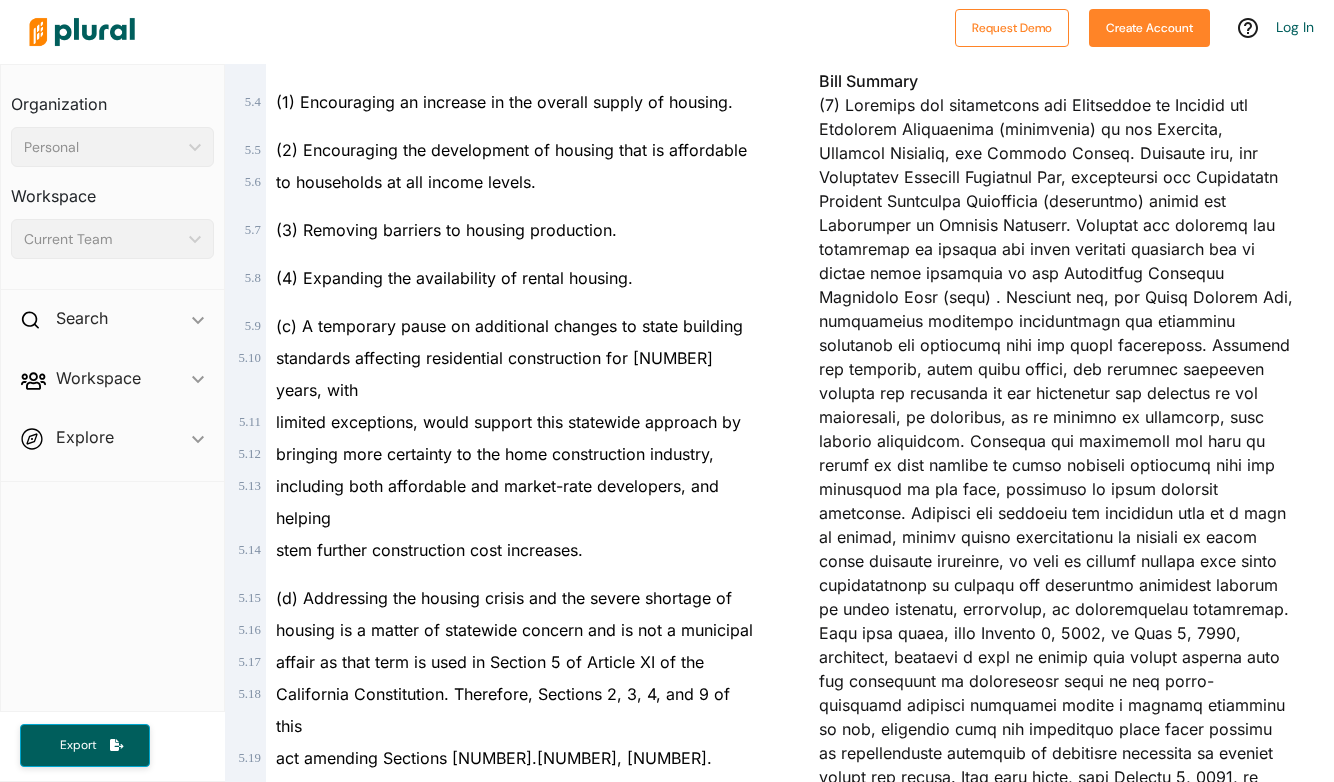 scroll, scrollTop: 2172, scrollLeft: 0, axis: vertical 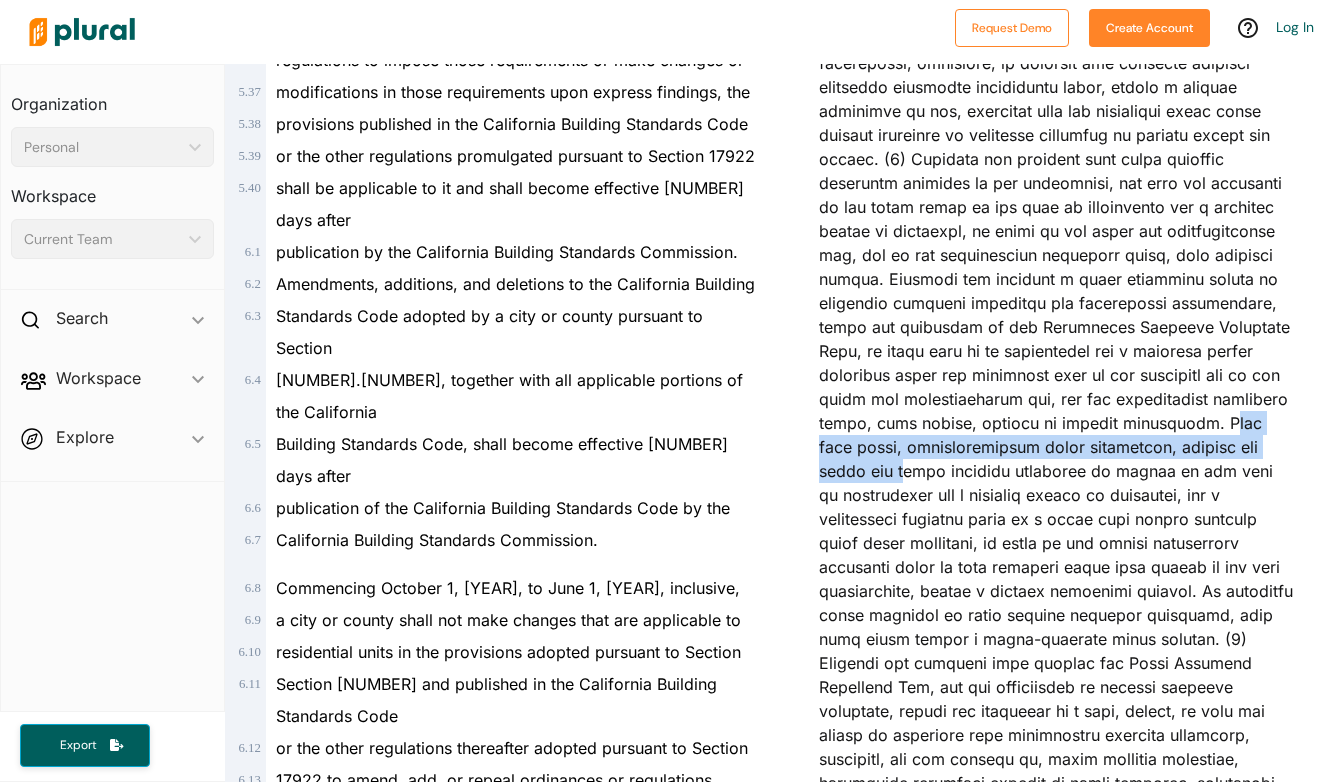 drag, startPoint x: 908, startPoint y: 423, endPoint x: 980, endPoint y: 440, distance: 73.97973 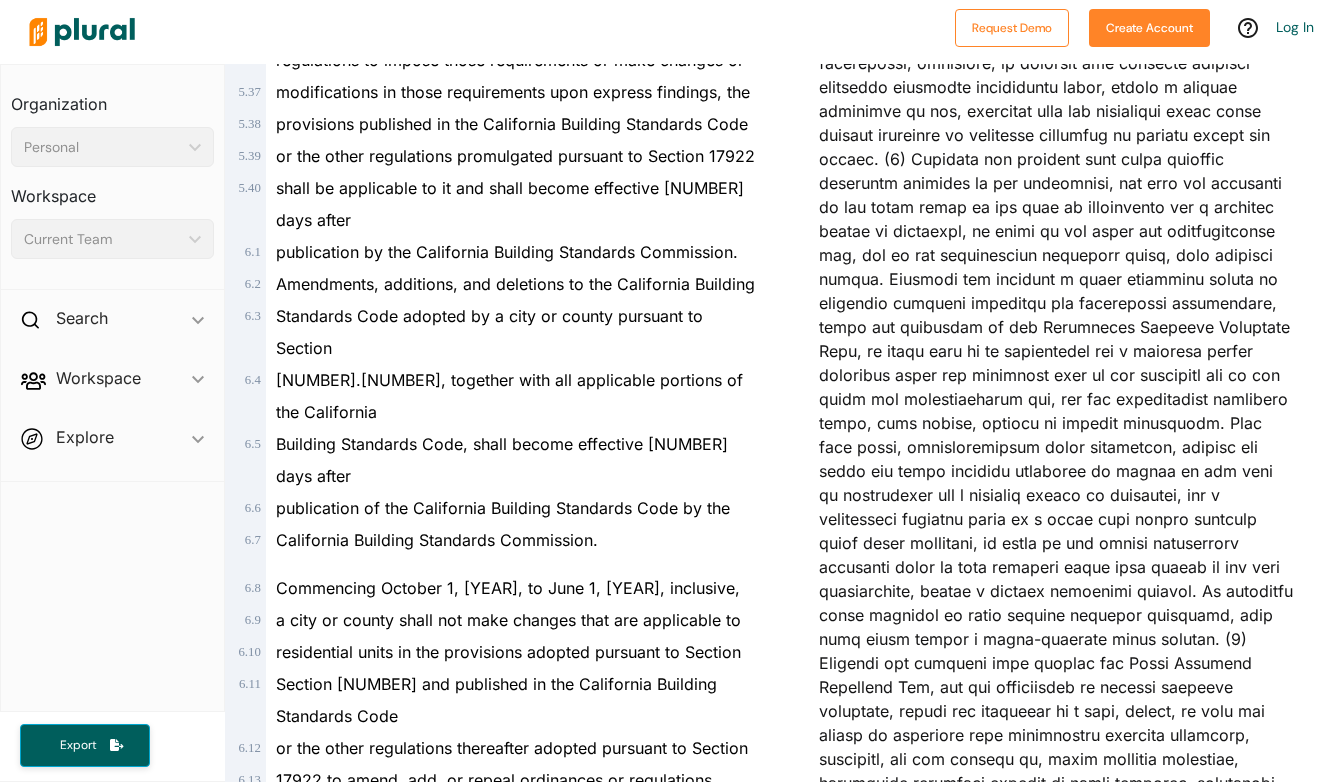 drag, startPoint x: 980, startPoint y: 440, endPoint x: 979, endPoint y: 489, distance: 49.010204 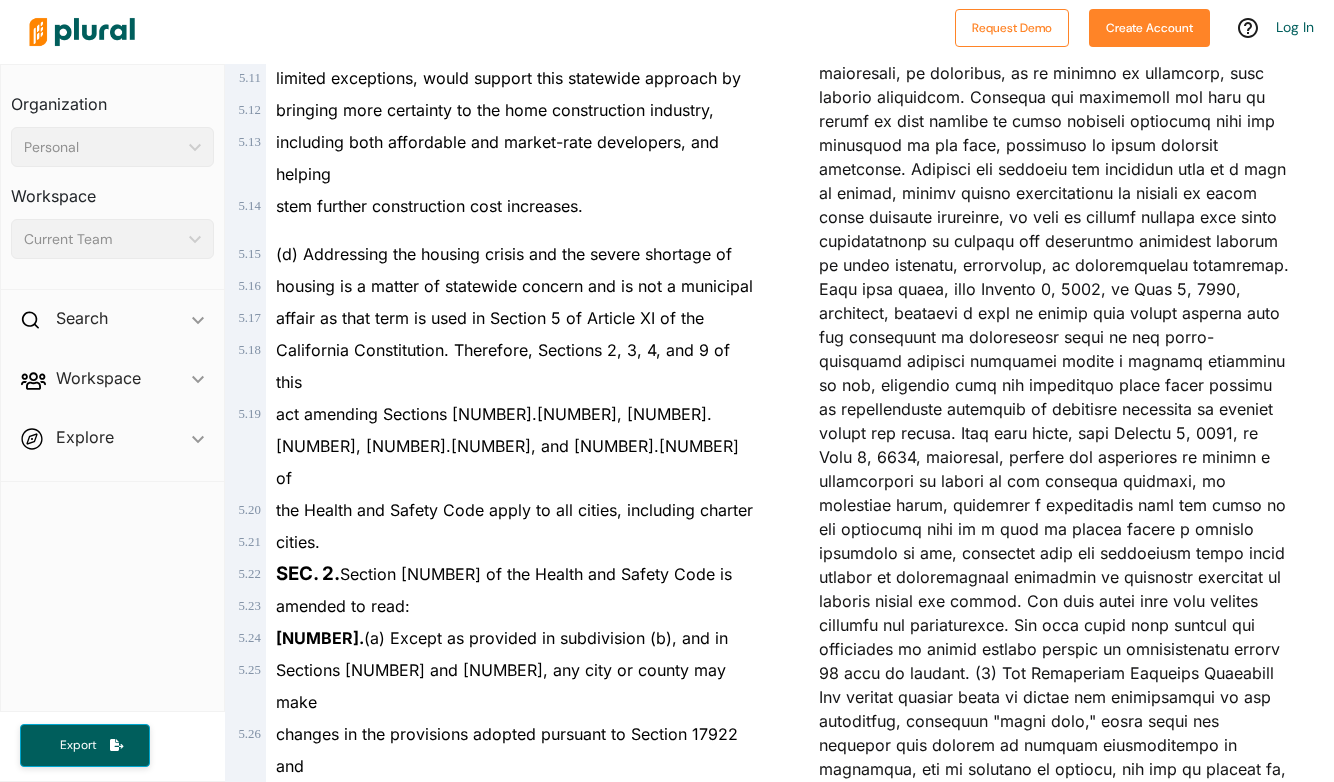 scroll, scrollTop: 346, scrollLeft: 0, axis: vertical 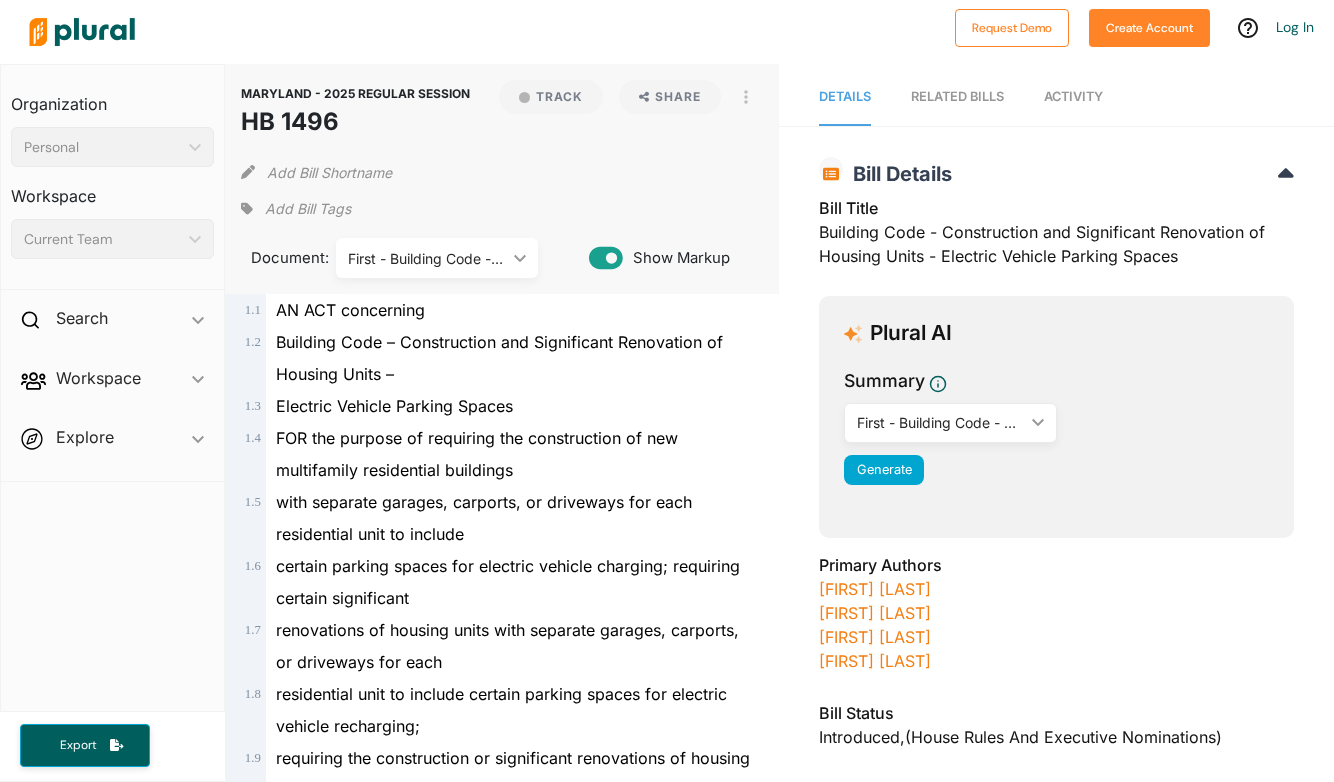 click on "MARYLAND - 2025 REGULAR SESSION  HB 1496" at bounding box center [355, 114] 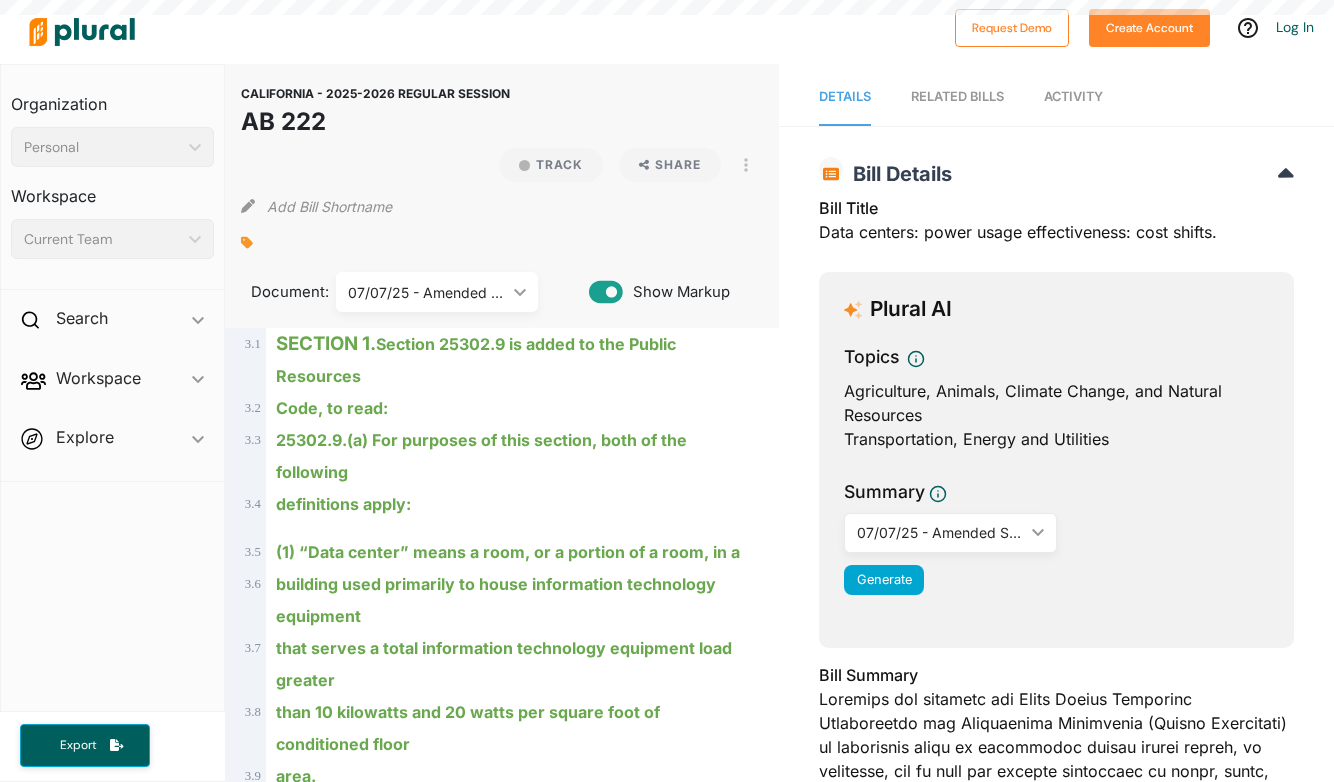 scroll, scrollTop: 0, scrollLeft: 0, axis: both 